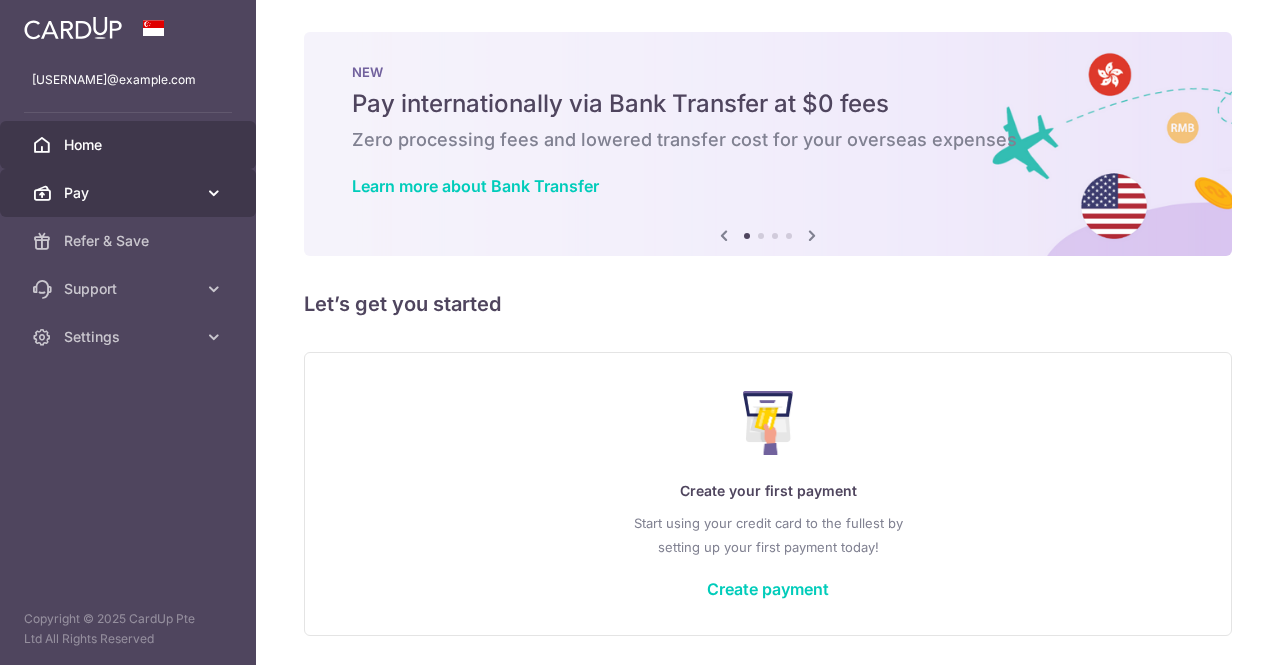 scroll, scrollTop: 0, scrollLeft: 0, axis: both 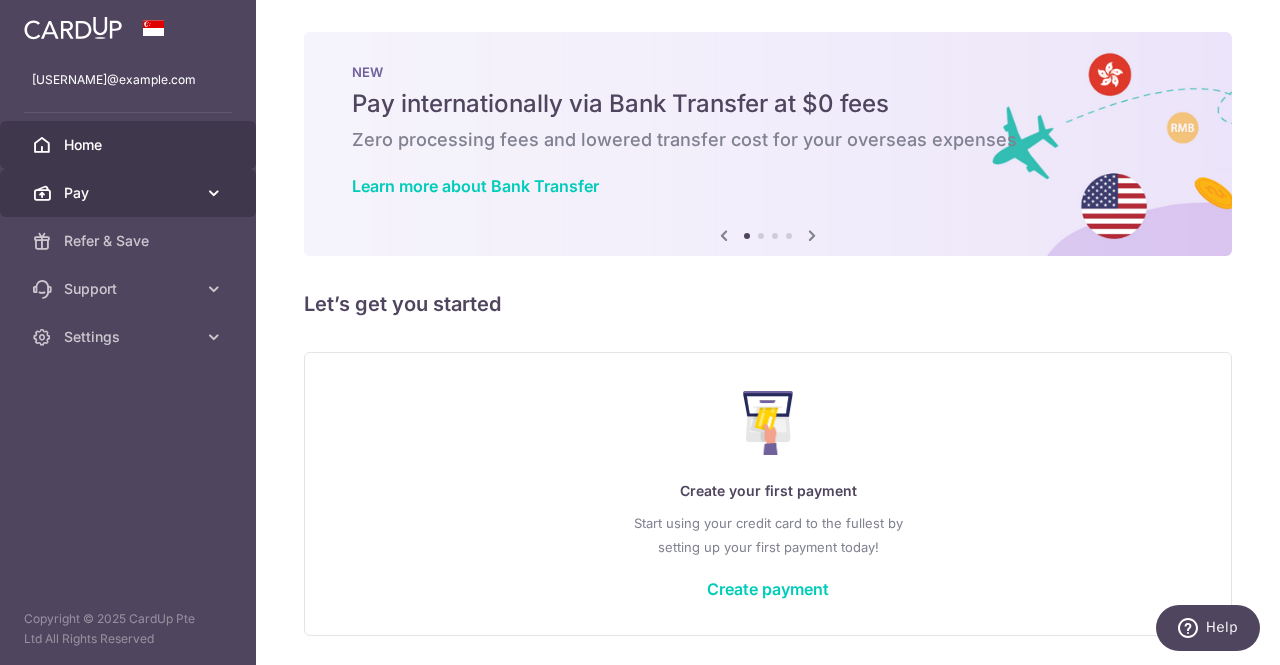 click on "Pay" at bounding box center (128, 193) 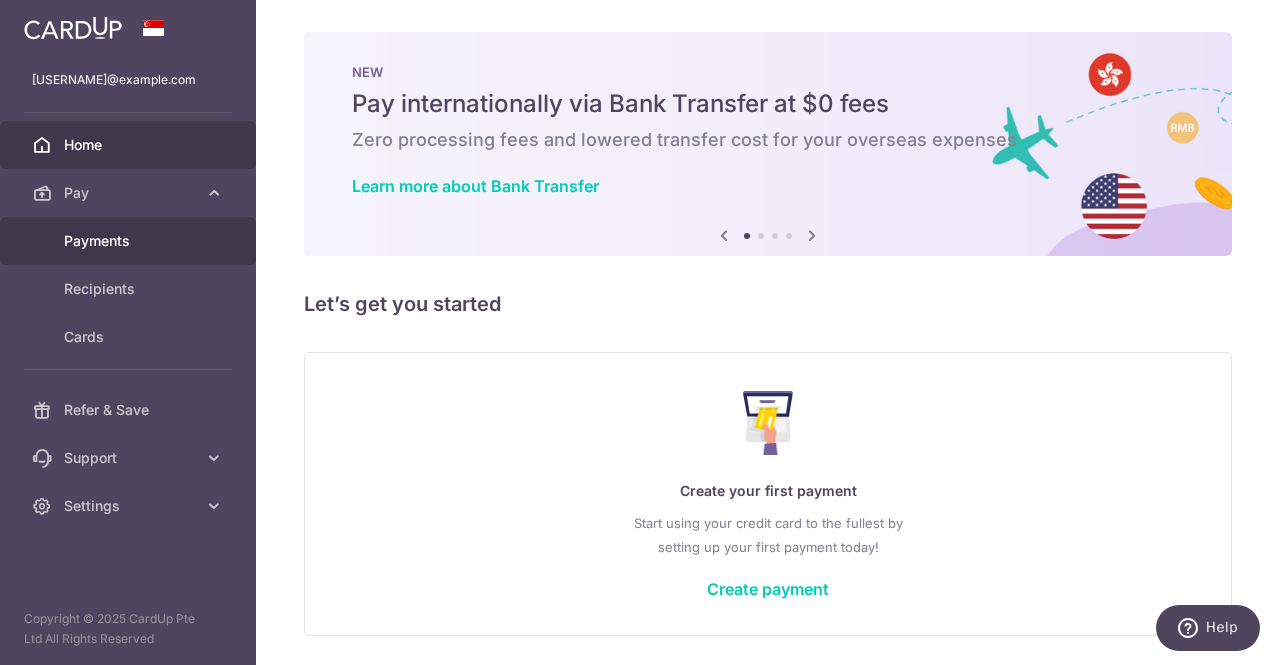click on "Payments" at bounding box center (130, 241) 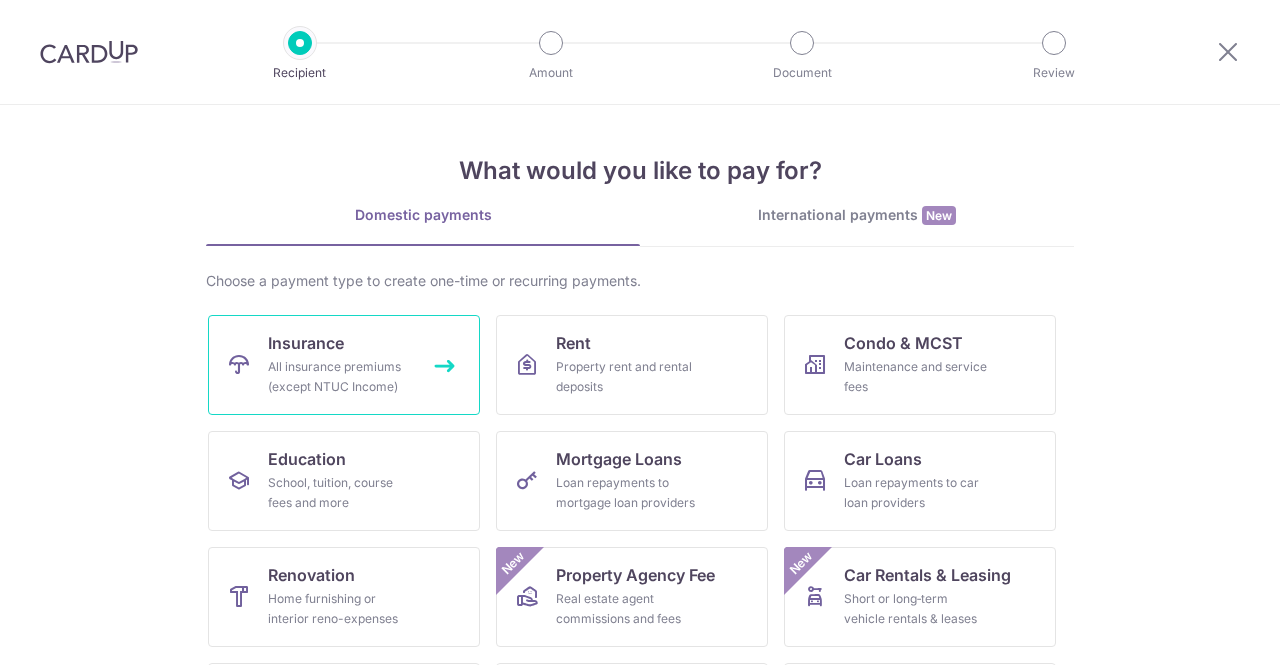 scroll, scrollTop: 0, scrollLeft: 0, axis: both 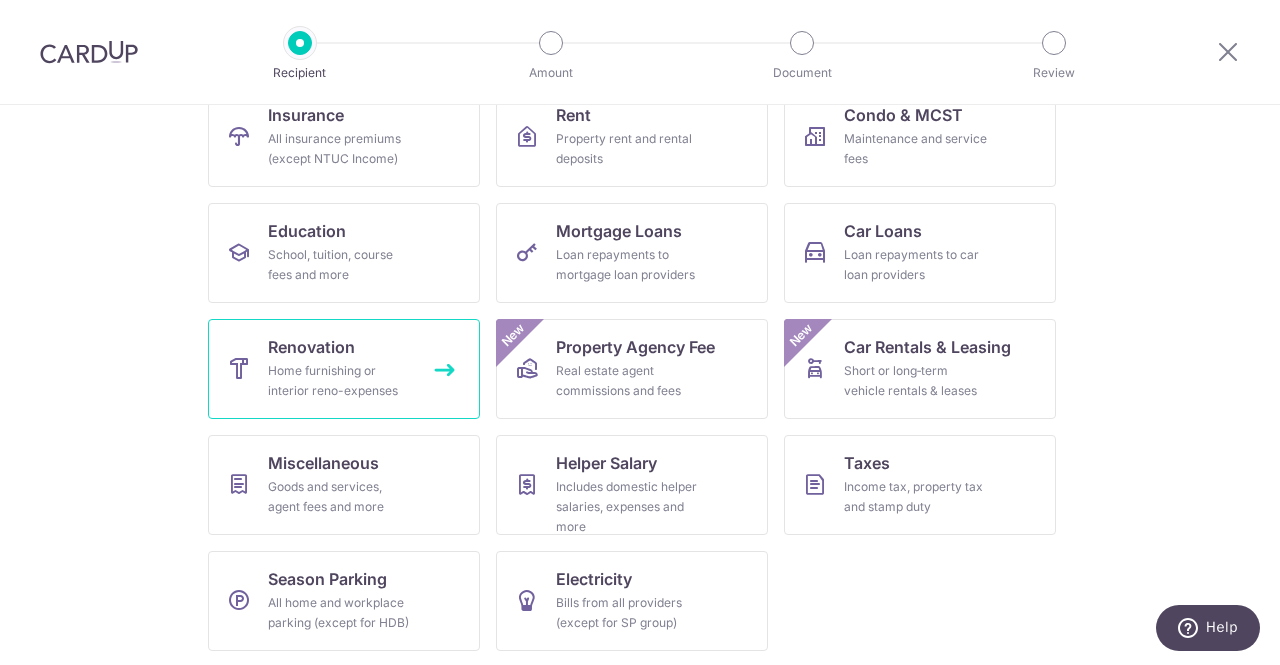 click on "Renovation Home furnishing or interior reno-expenses" at bounding box center [344, 369] 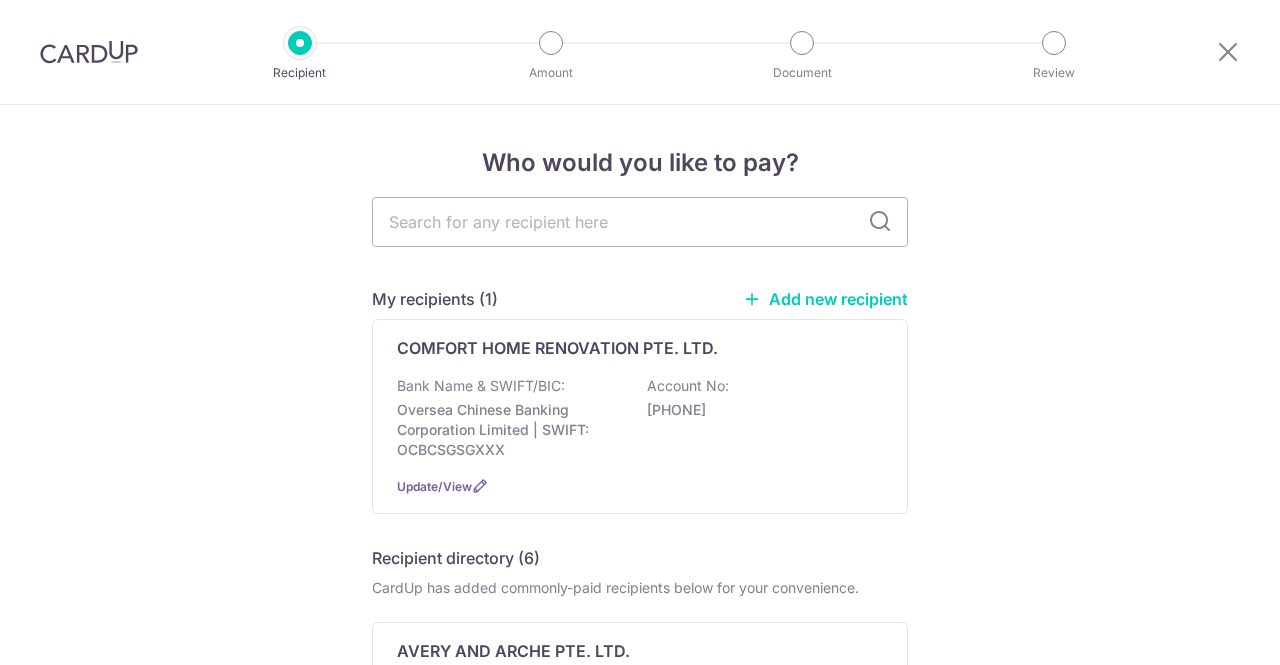 scroll, scrollTop: 0, scrollLeft: 0, axis: both 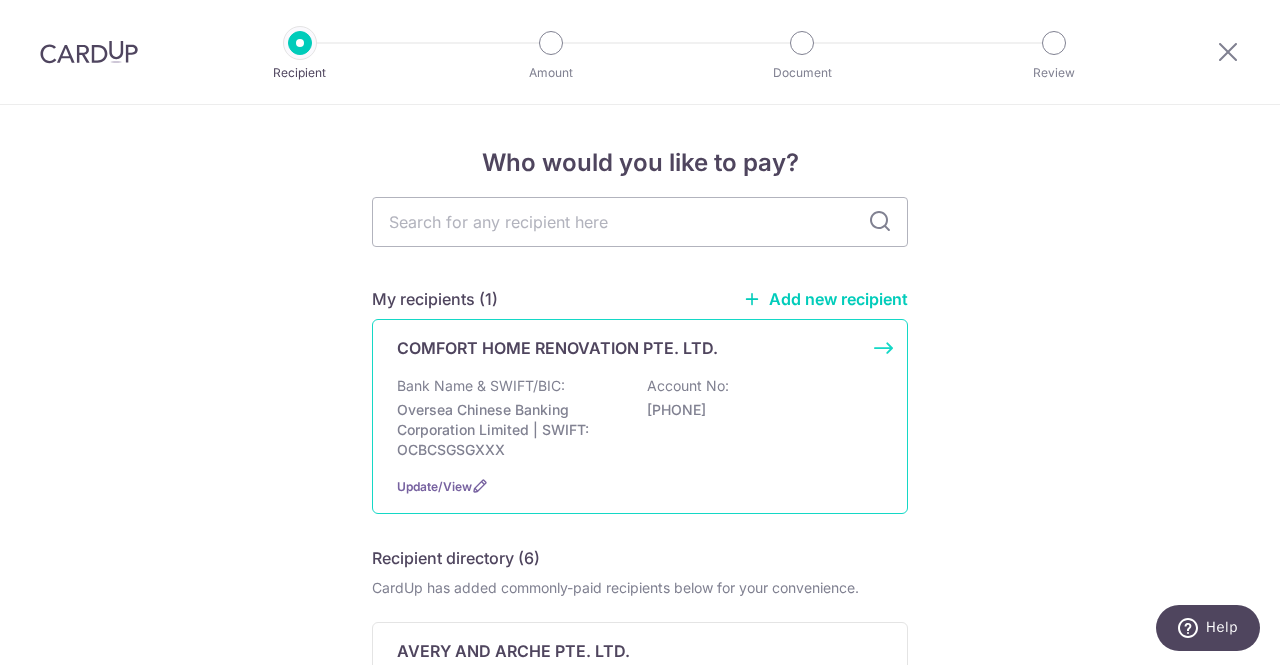 click on "COMFORT HOME RENOVATION PTE. LTD.
Bank Name & SWIFT/BIC:
Oversea Chinese Banking Corporation Limited | SWIFT: OCBCSGSGXXX
Account No:
687770966001
Update/View" at bounding box center [640, 416] 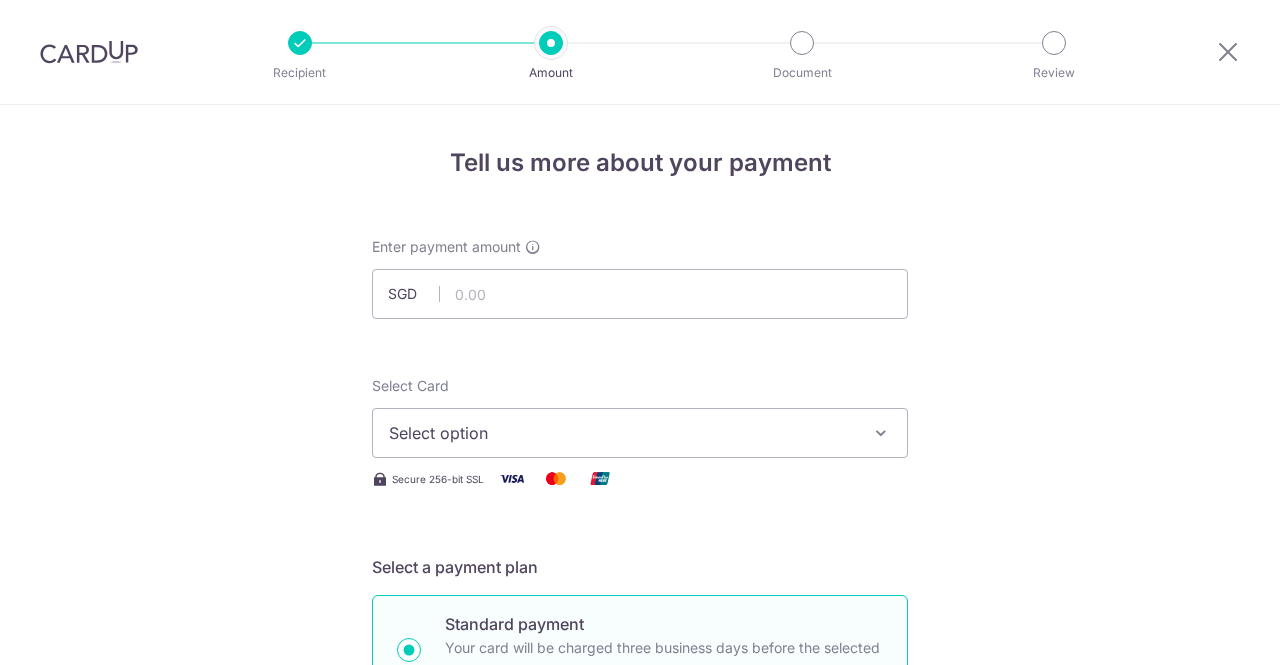 scroll, scrollTop: 0, scrollLeft: 0, axis: both 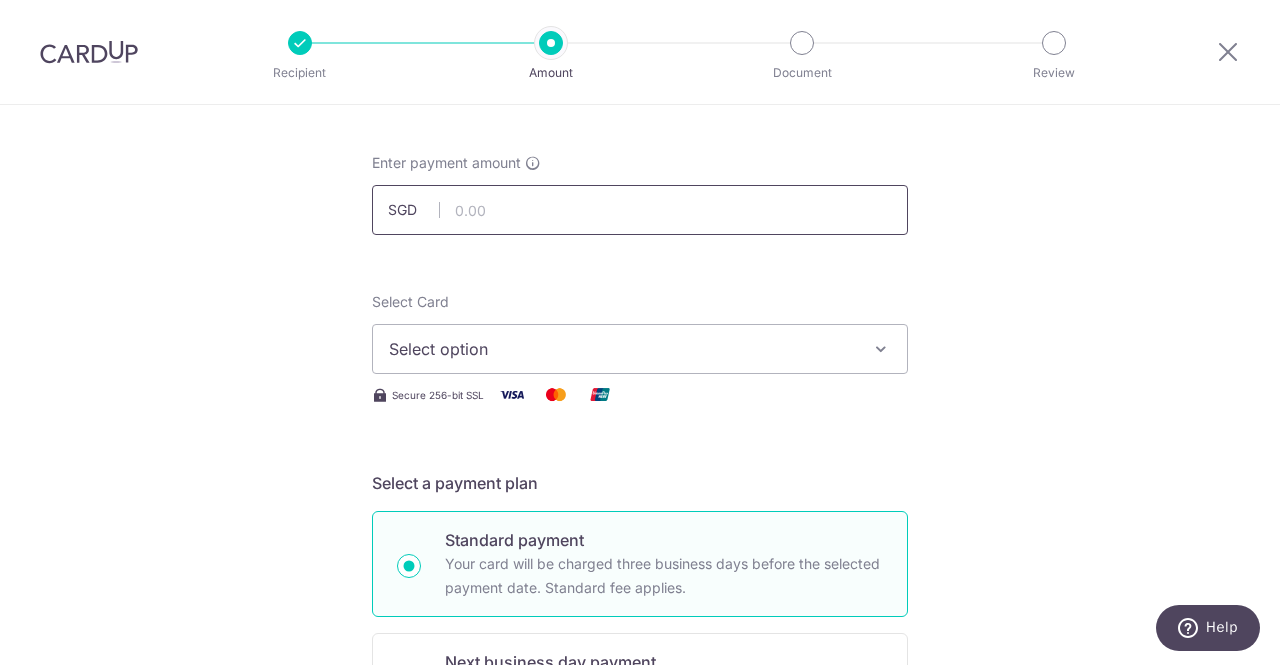click at bounding box center (640, 210) 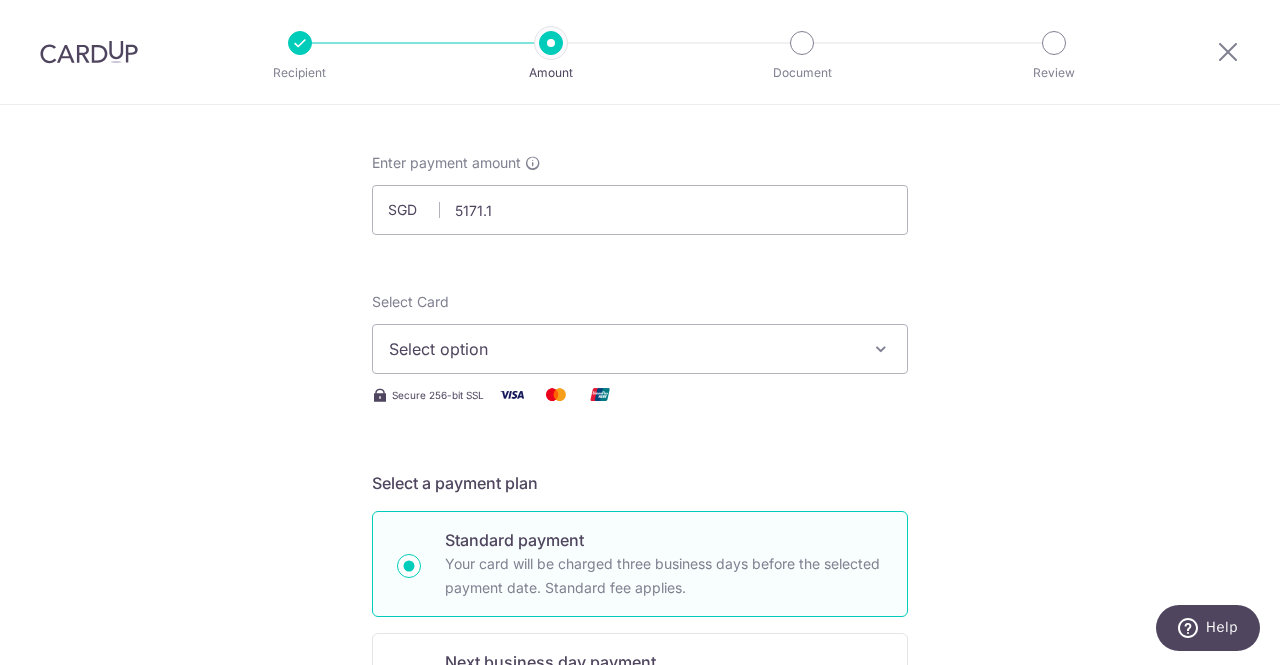 type on "5,171.10" 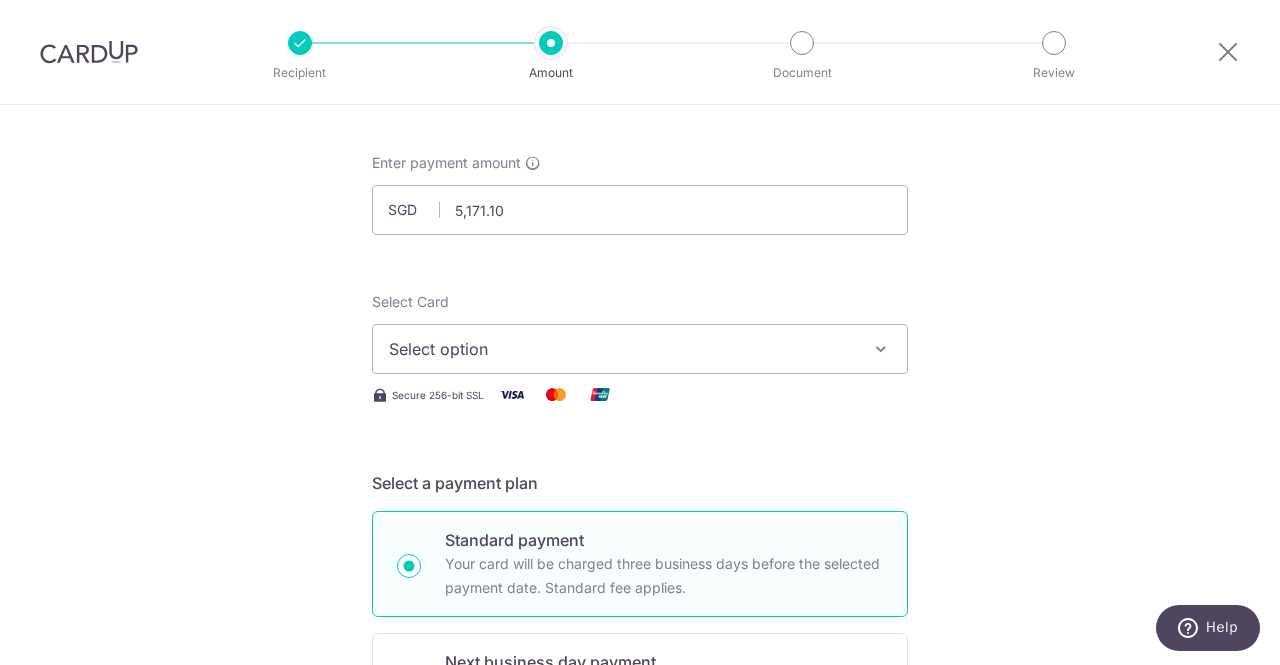 click on "Select option" at bounding box center (622, 349) 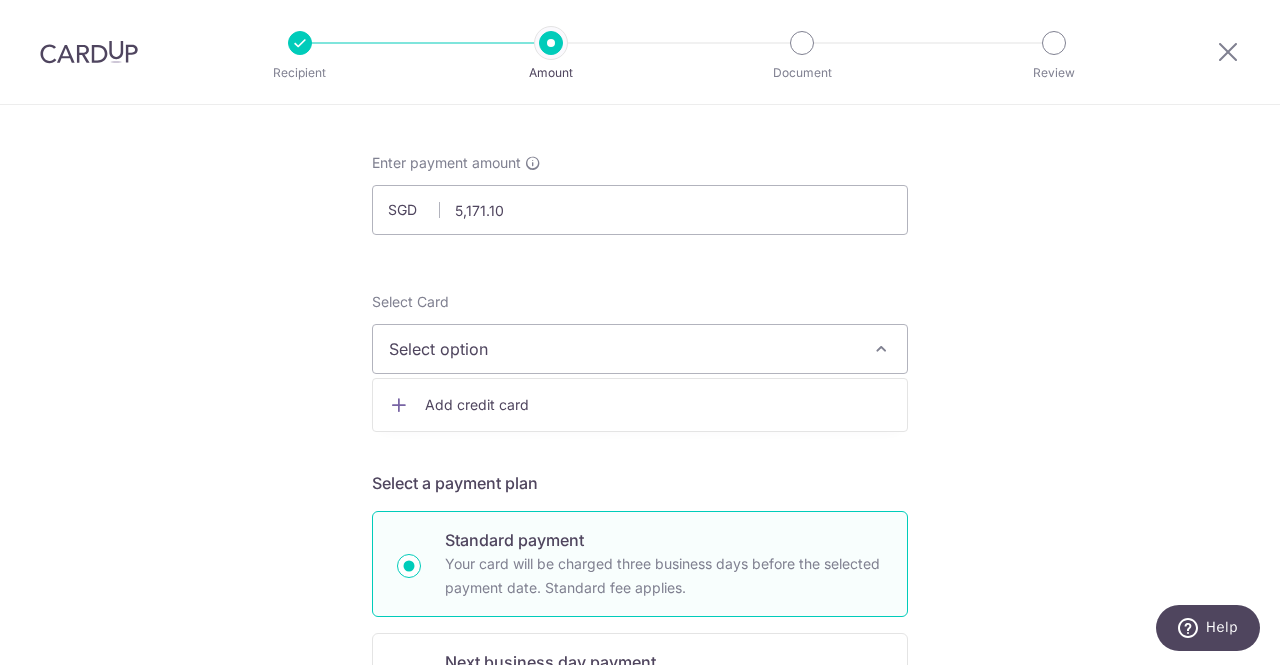 click on "Add credit card" at bounding box center [658, 405] 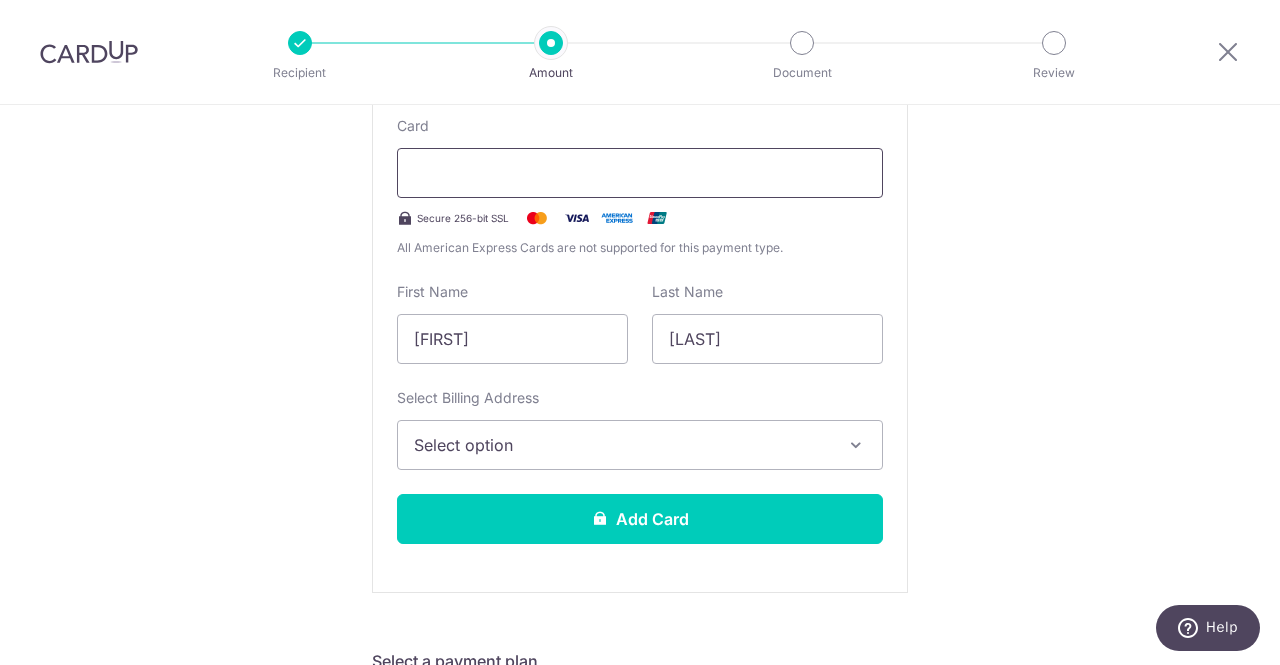 scroll, scrollTop: 436, scrollLeft: 0, axis: vertical 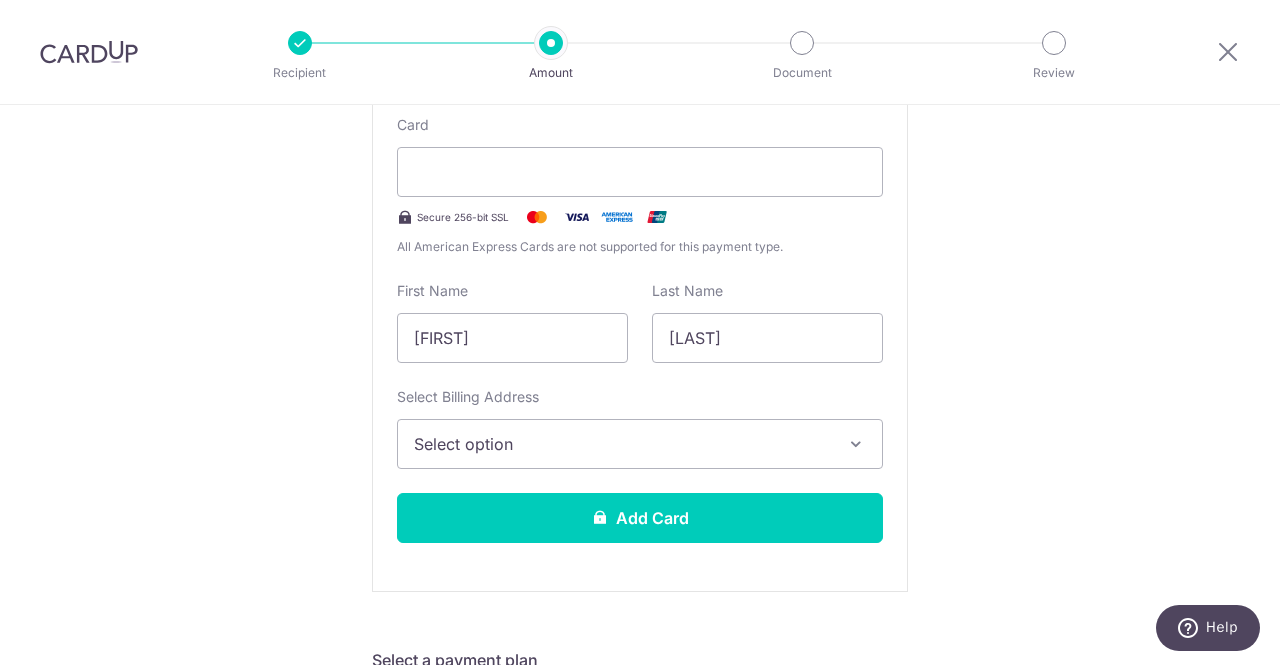click on "Select option" at bounding box center (640, 444) 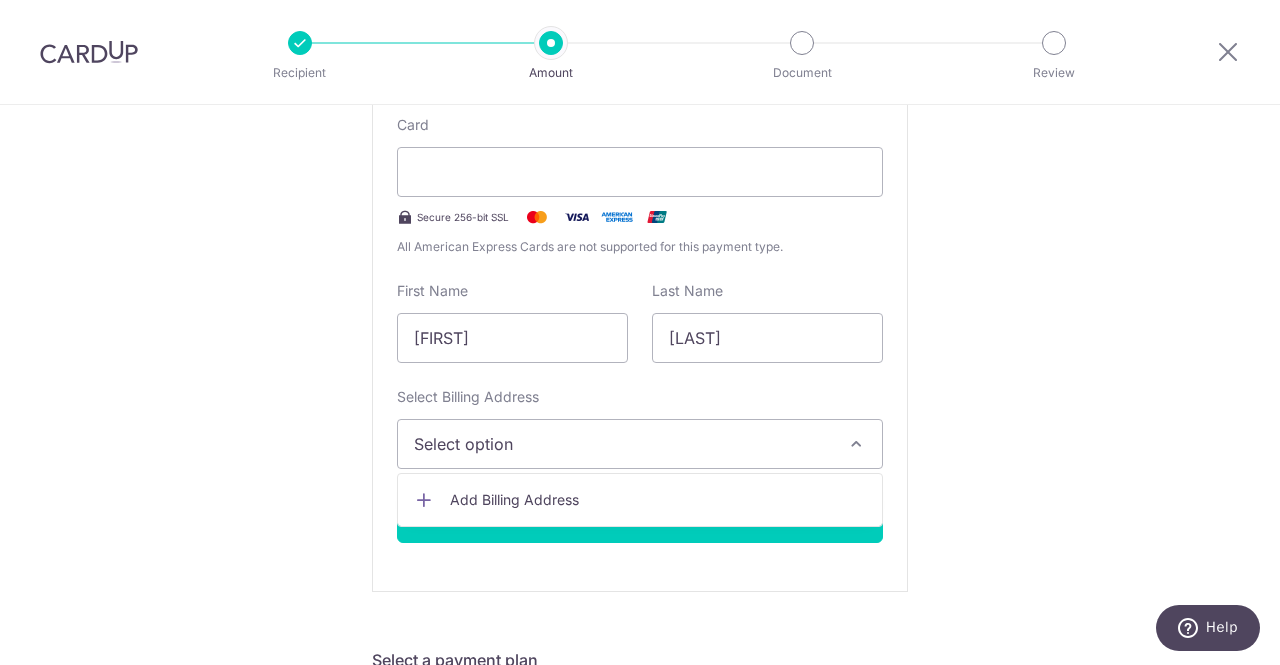 click on "Add Billing Address" at bounding box center [658, 500] 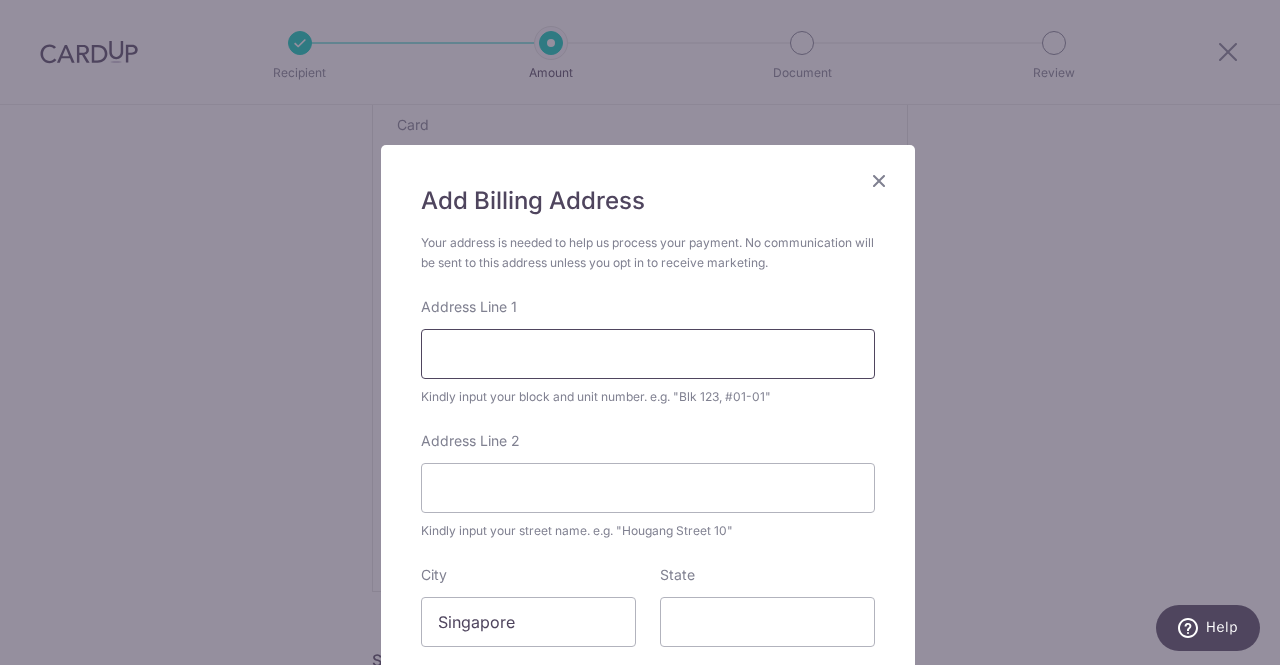 click on "Address Line 1" at bounding box center (648, 354) 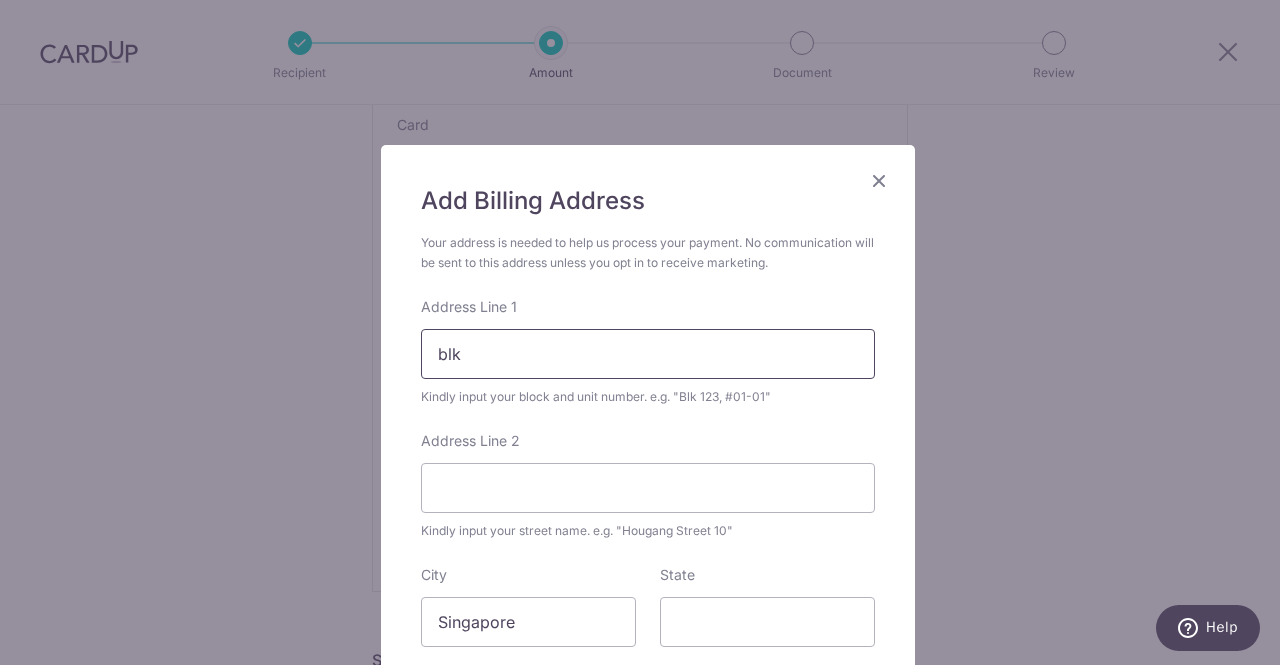 type on "BLK 436 TAMPINES ST 43" 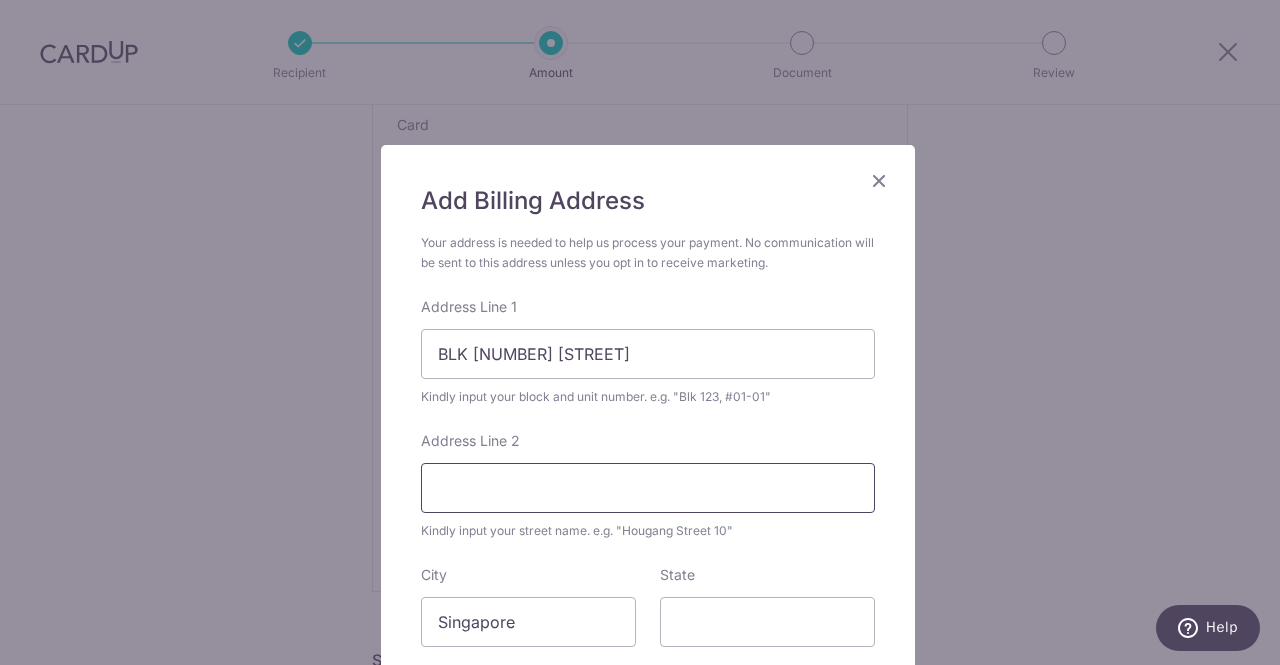 click on "Address Line 2" at bounding box center [648, 488] 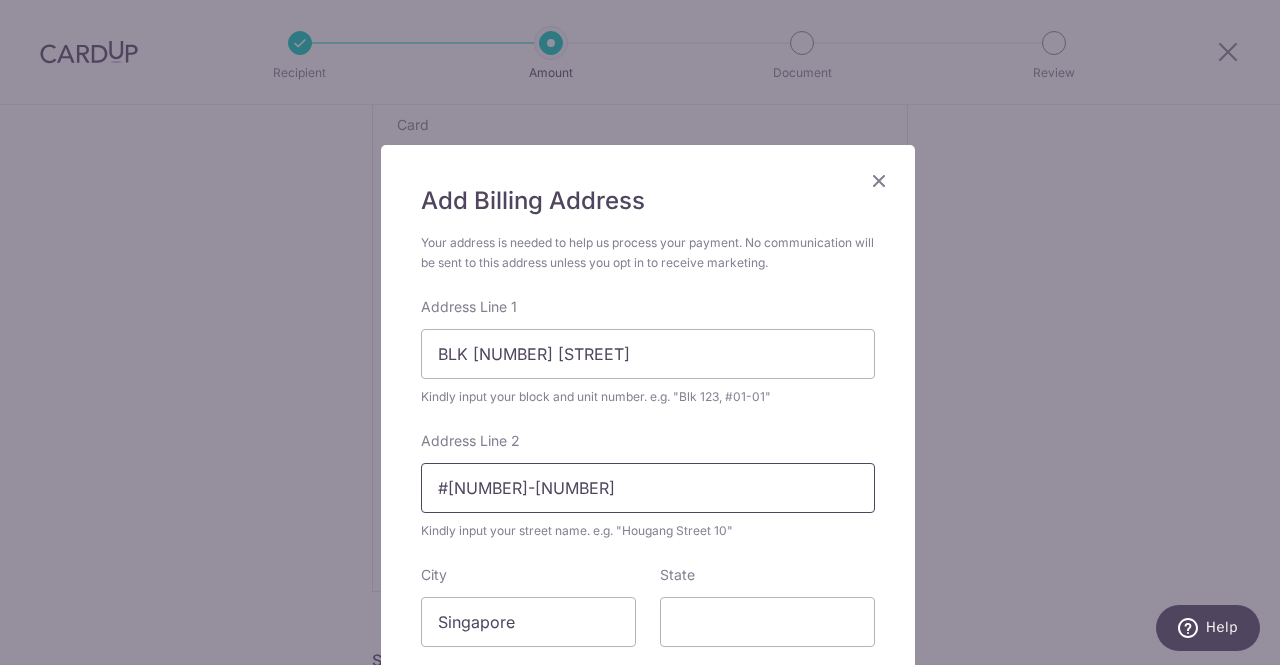scroll, scrollTop: 259, scrollLeft: 0, axis: vertical 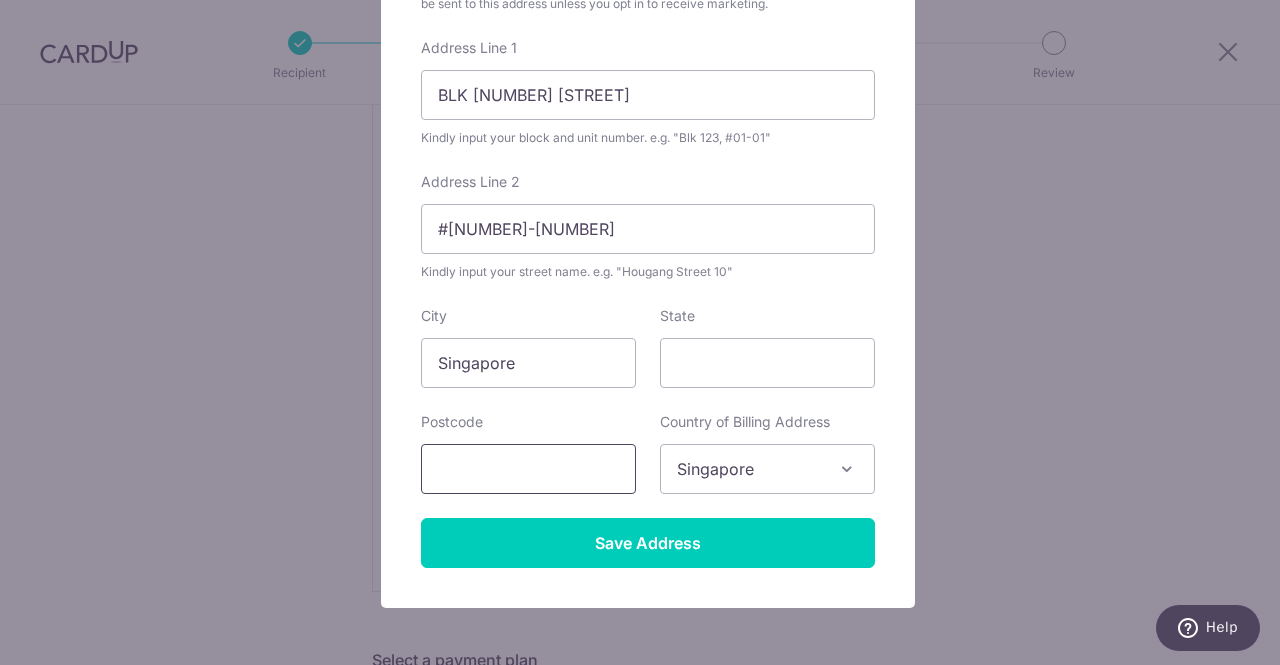 click at bounding box center (528, 469) 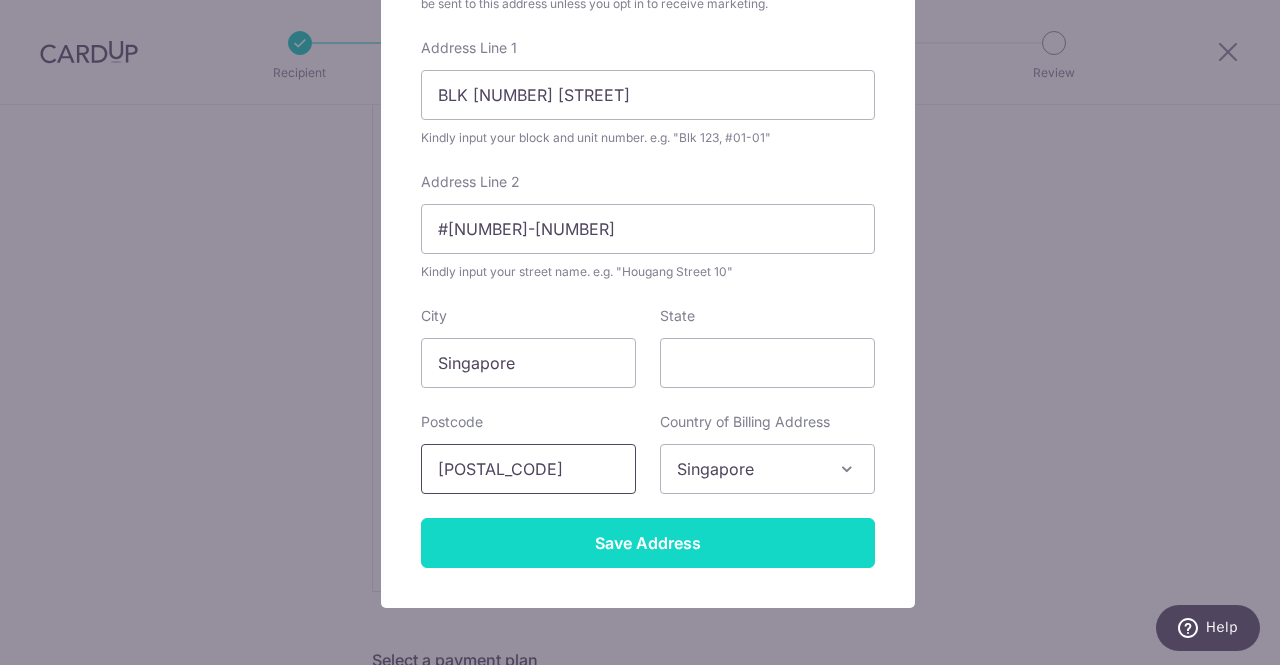 type on "520436" 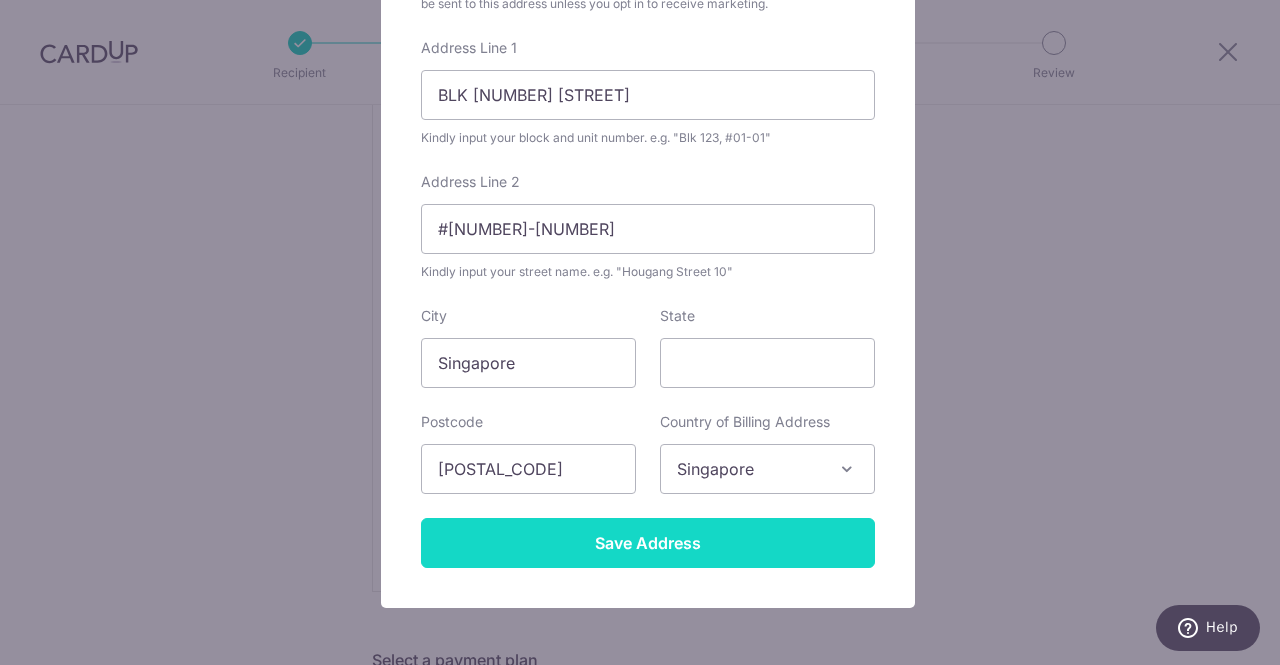 click on "Save Address" at bounding box center (648, 543) 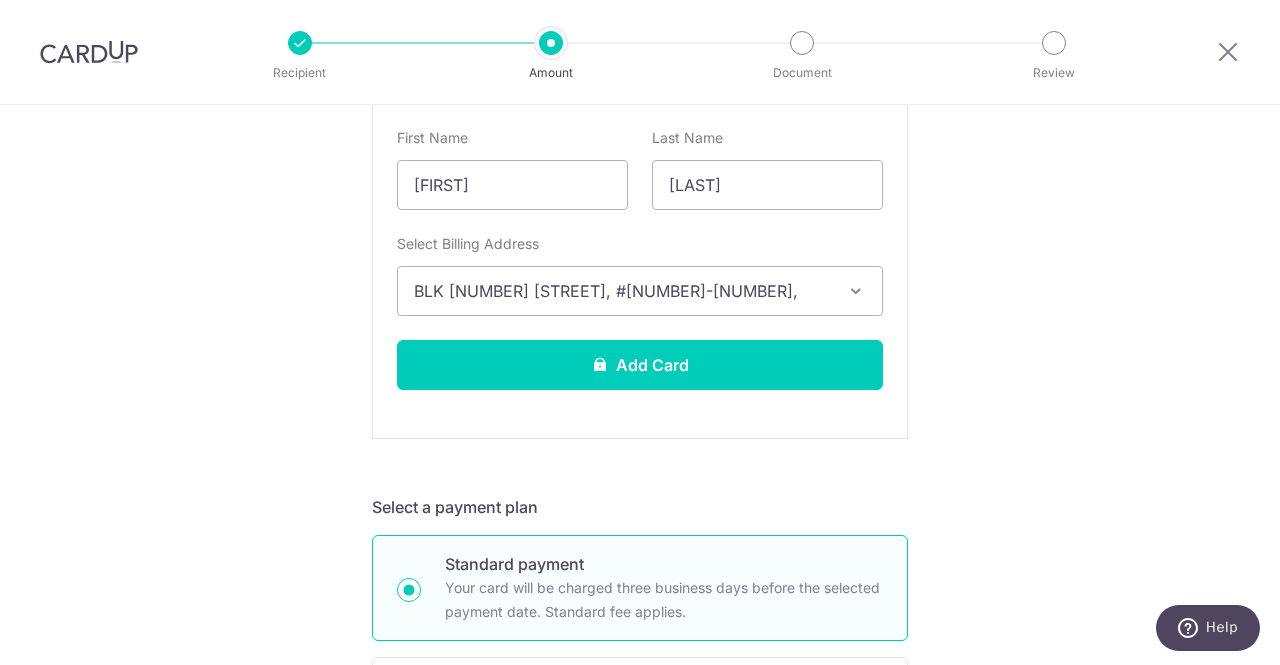 scroll, scrollTop: 581, scrollLeft: 0, axis: vertical 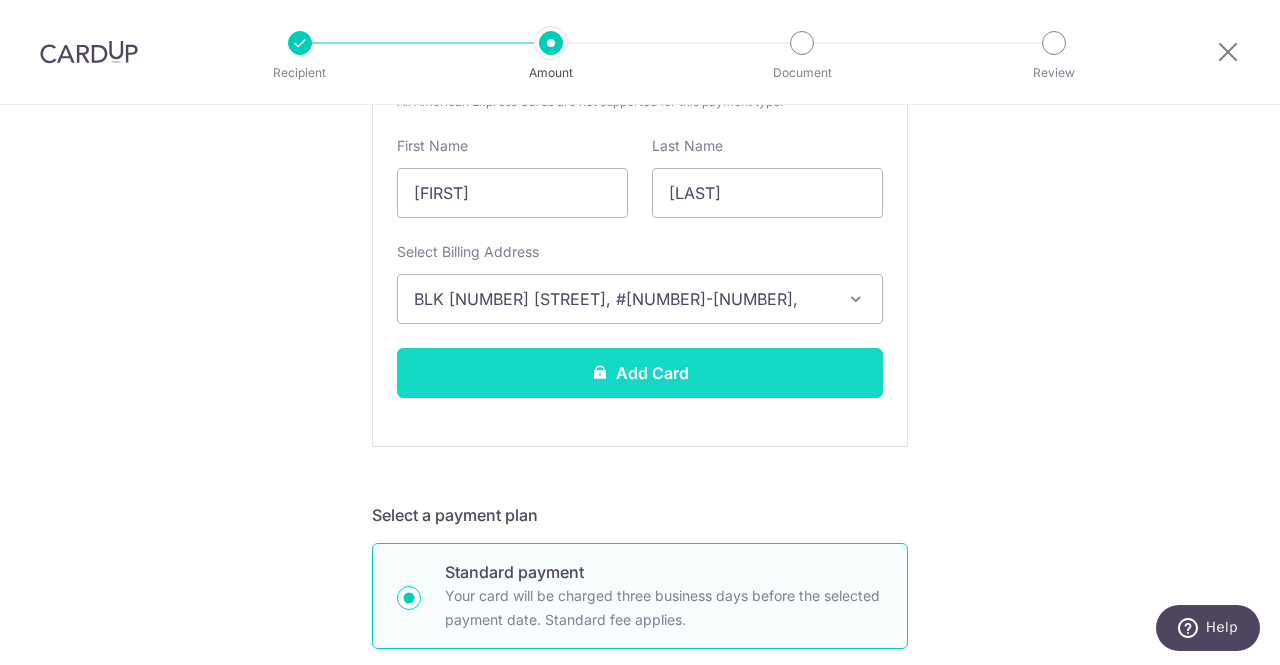 click on "Add Card" at bounding box center (640, 373) 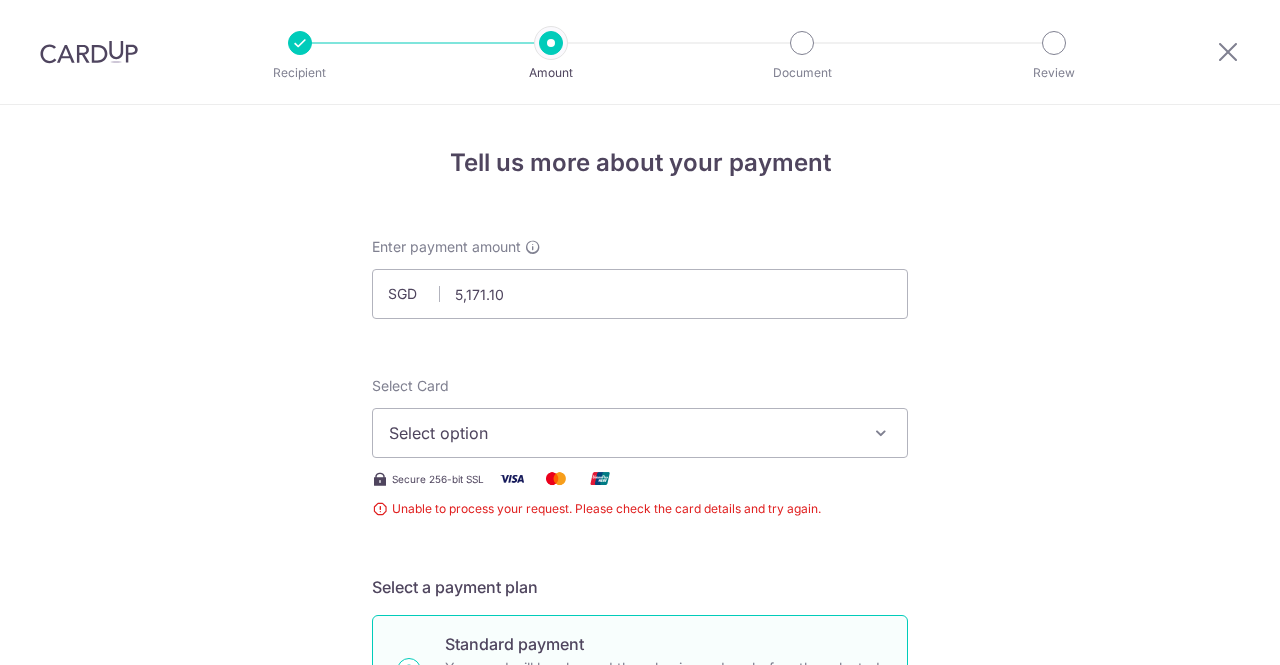 scroll, scrollTop: 0, scrollLeft: 0, axis: both 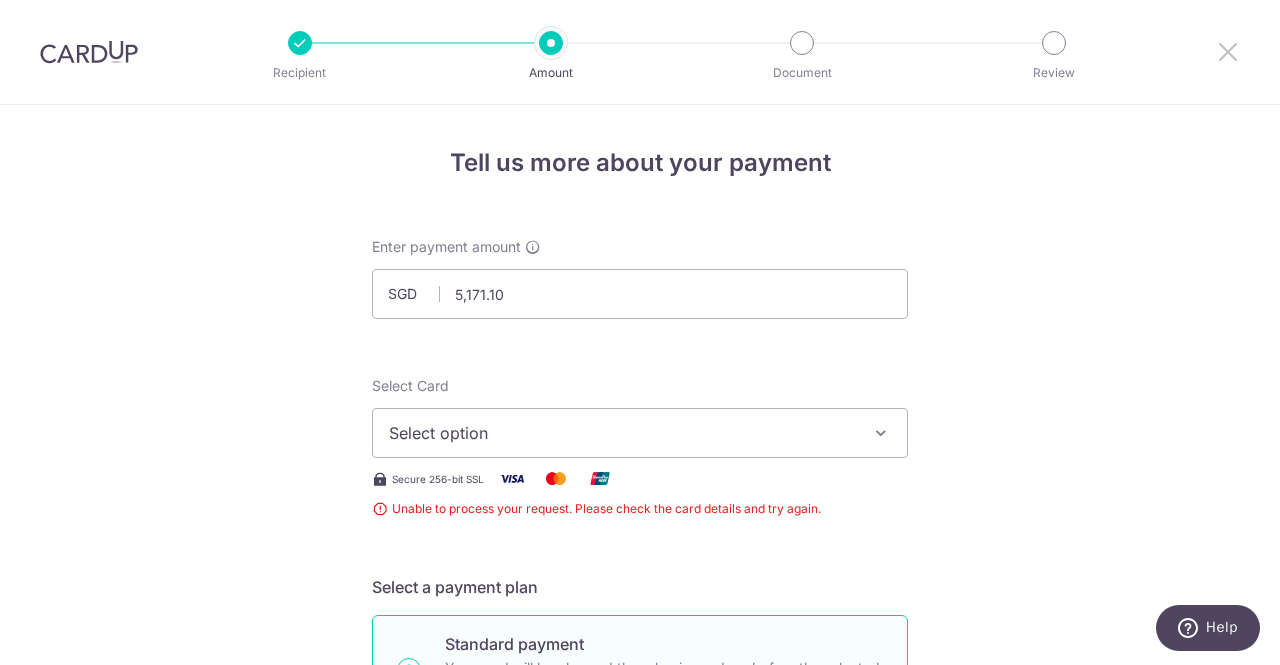 click at bounding box center (1228, 51) 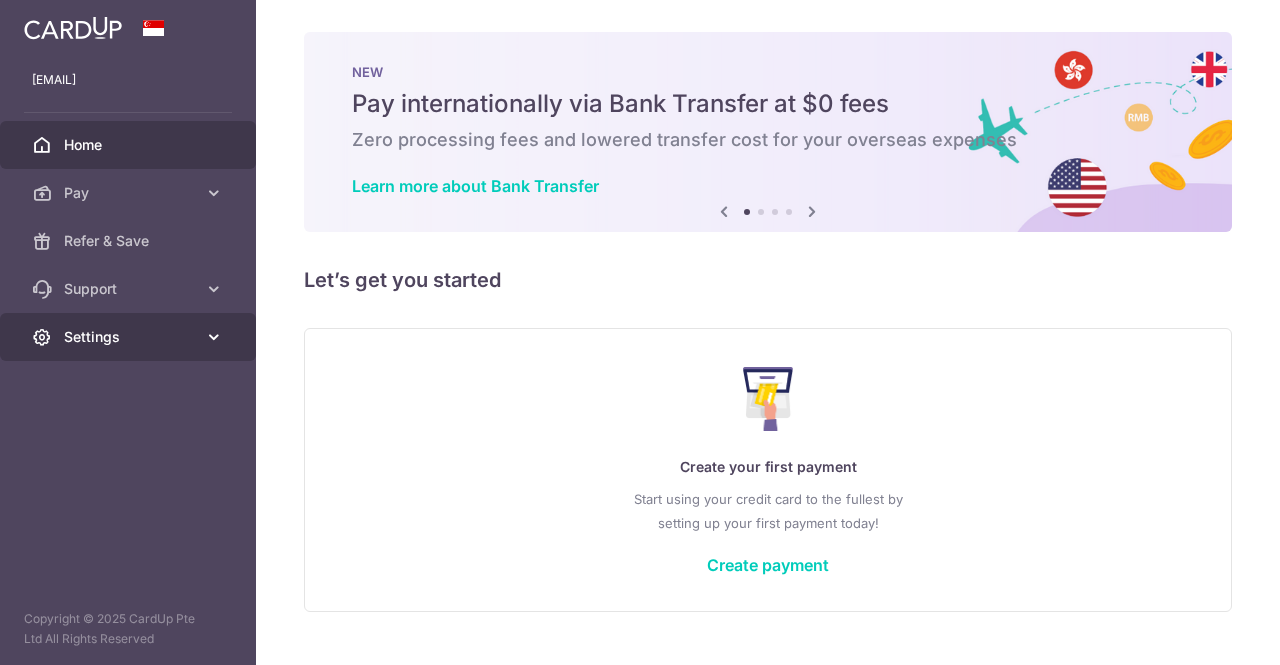 click on "Settings" at bounding box center (128, 337) 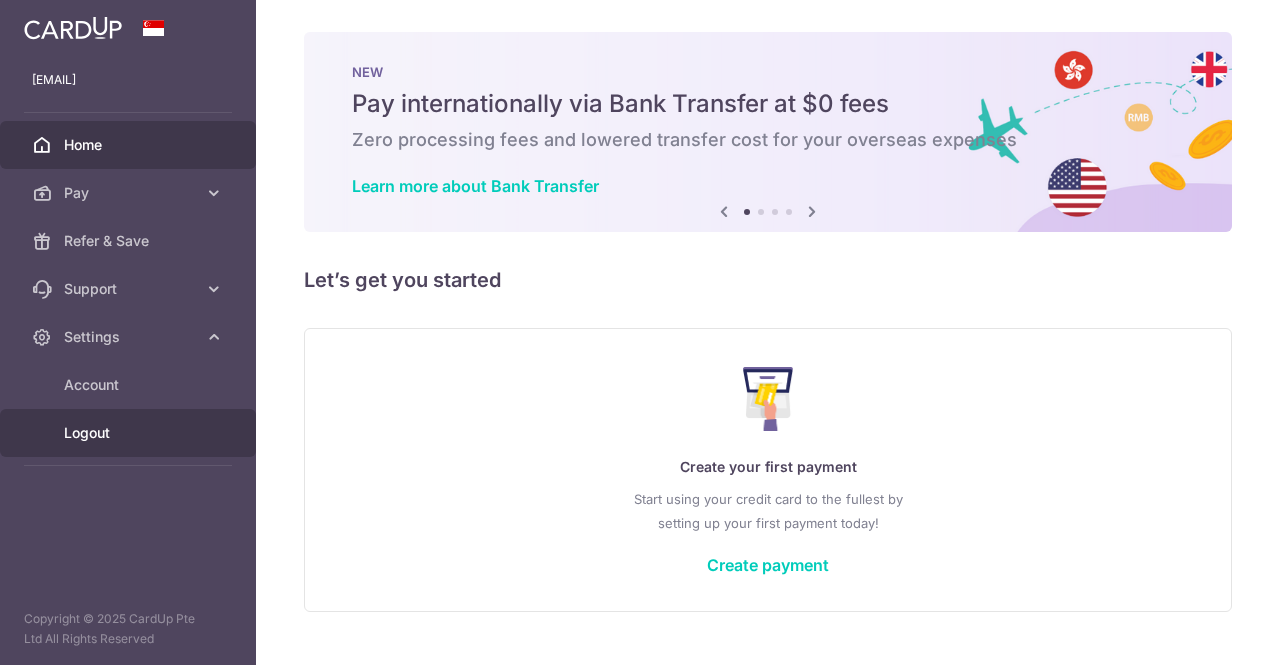 click on "Logout" at bounding box center (130, 433) 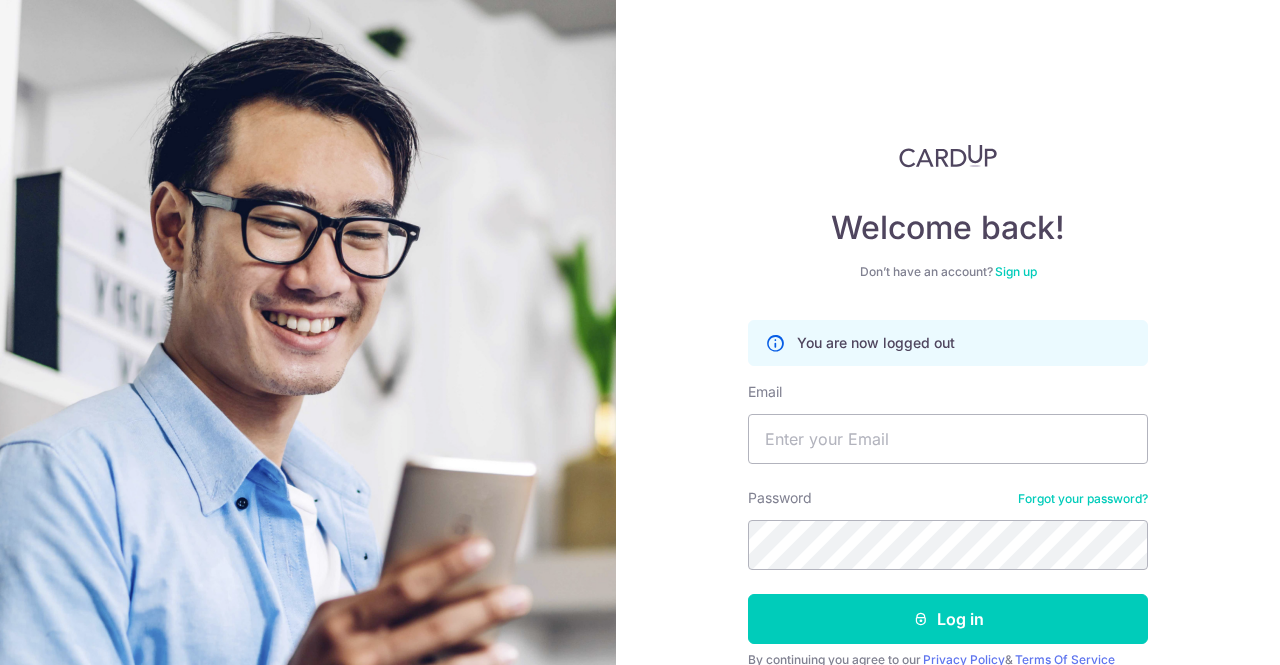 scroll, scrollTop: 0, scrollLeft: 0, axis: both 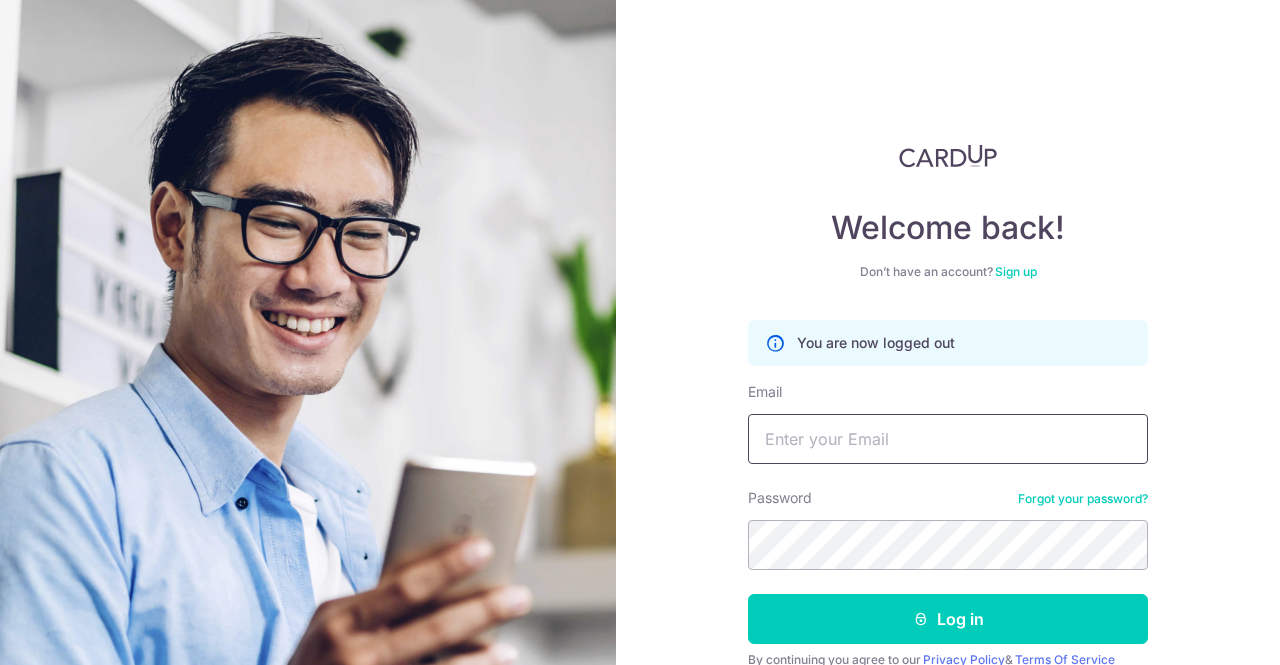 type on "juntingcho@[EMAIL]" 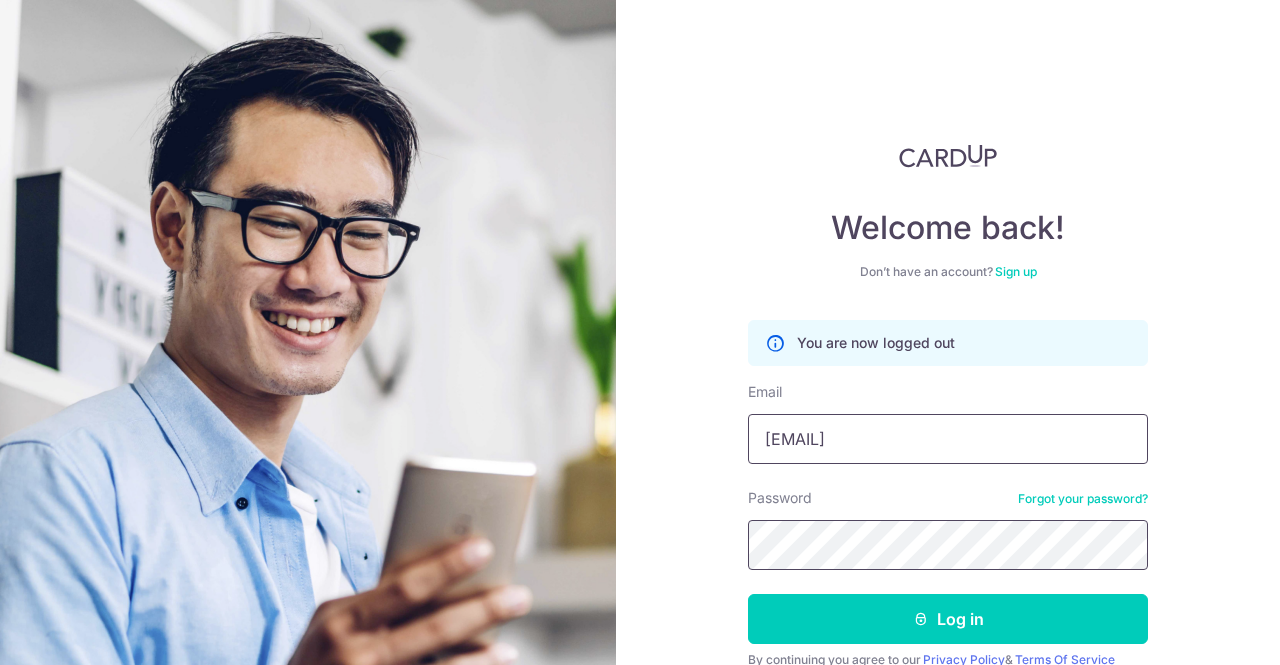 click on "Log in" at bounding box center (948, 619) 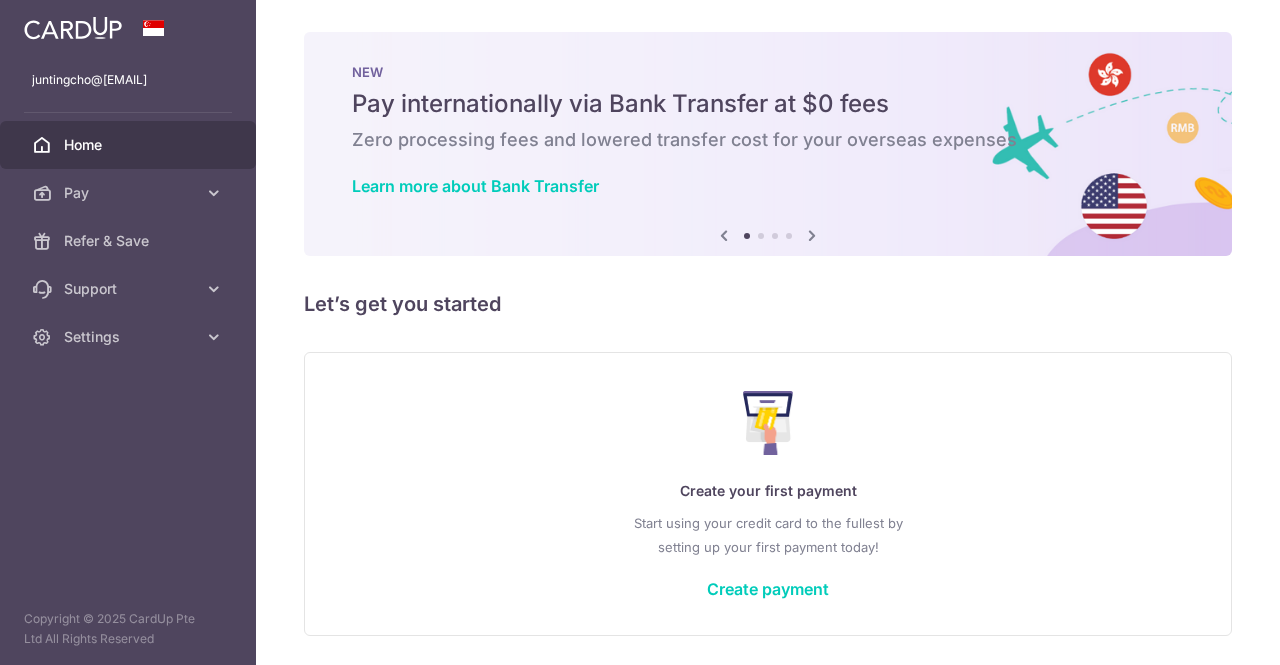 scroll, scrollTop: 0, scrollLeft: 0, axis: both 